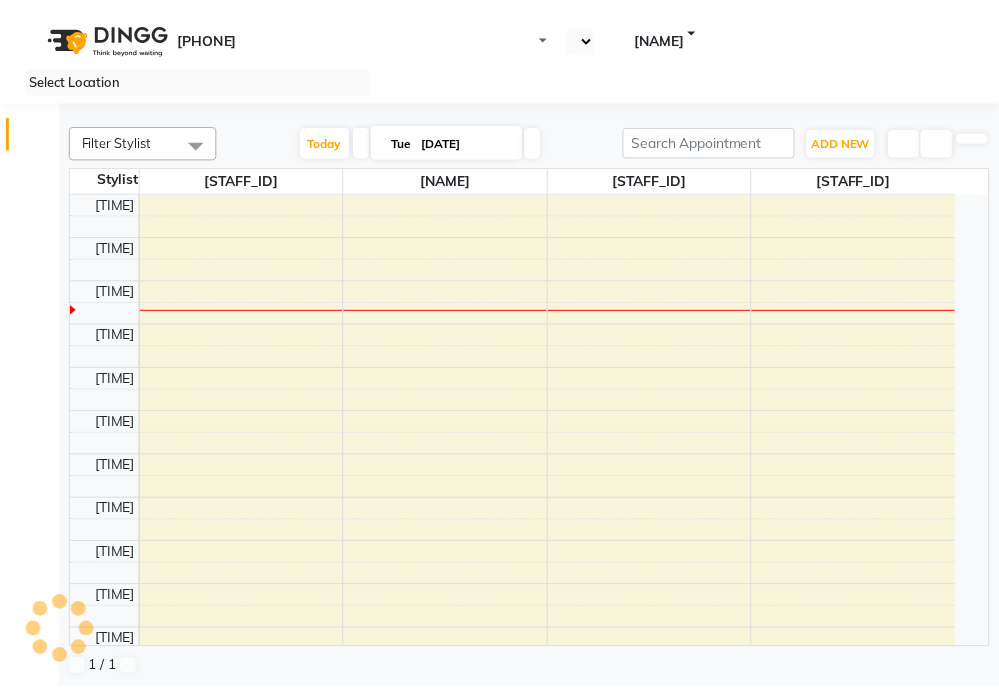 scroll, scrollTop: 0, scrollLeft: 0, axis: both 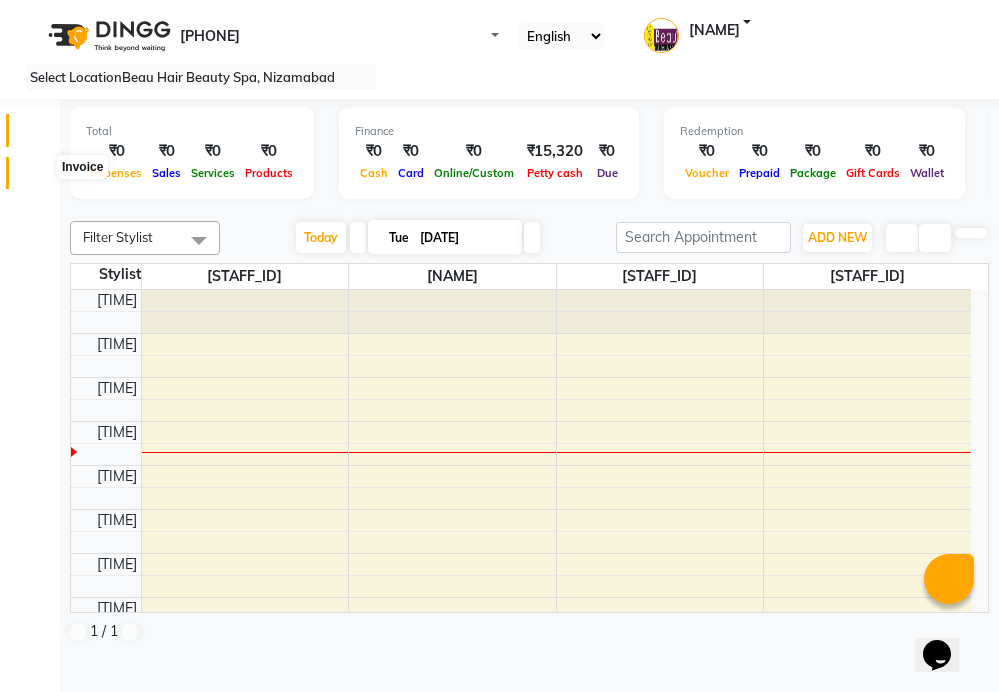 click at bounding box center (37, 178) 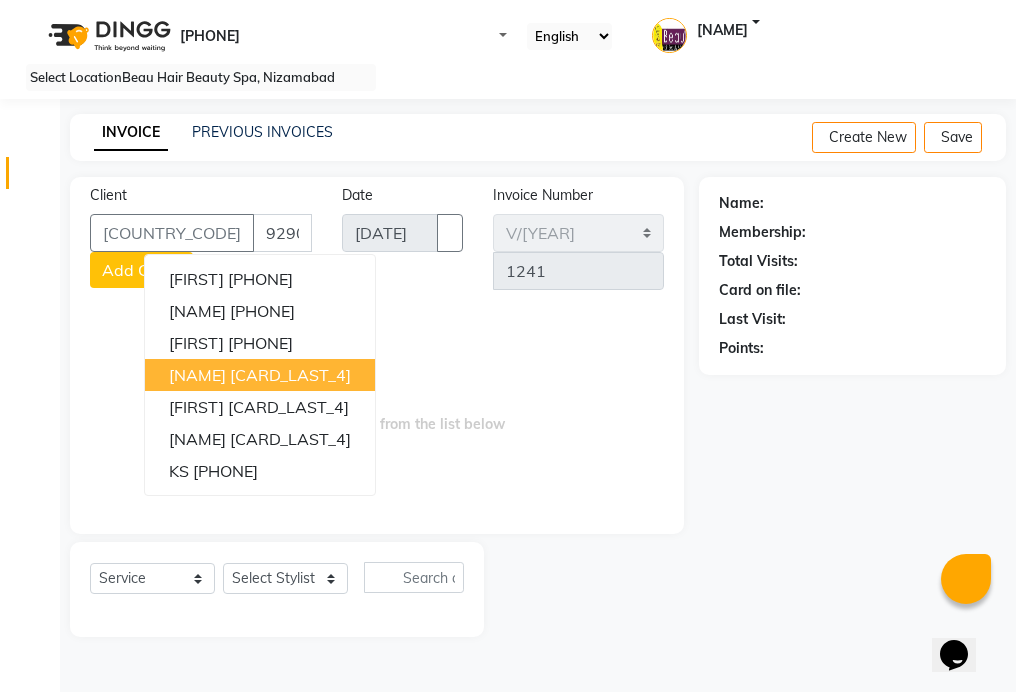 click on "[CARD_LAST_4]" at bounding box center (290, 375) 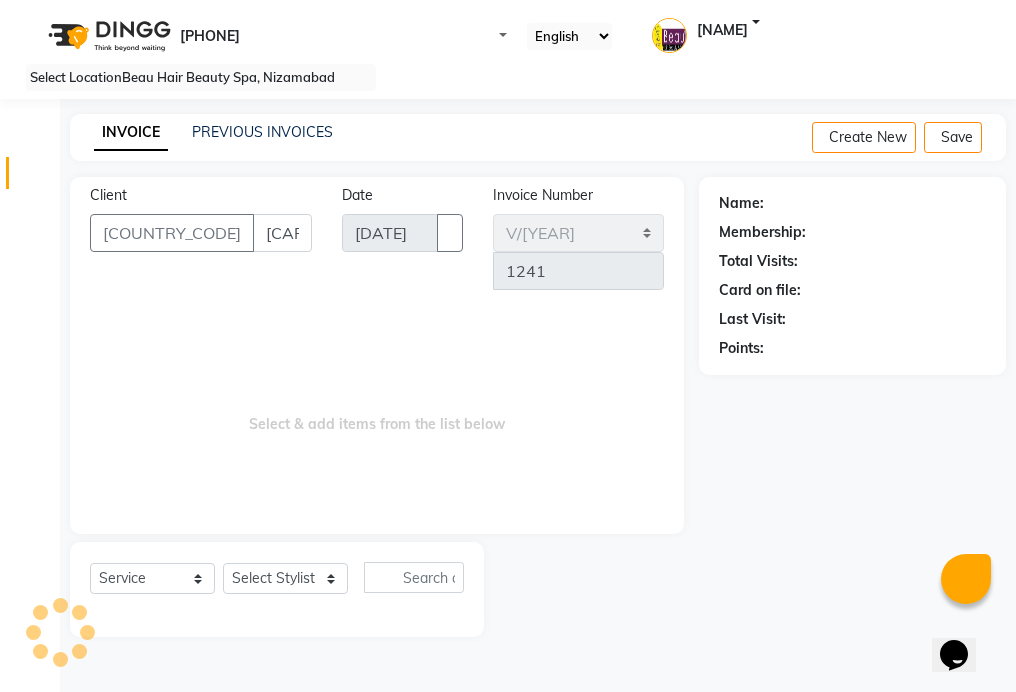 type on "[CARD_LAST_4]" 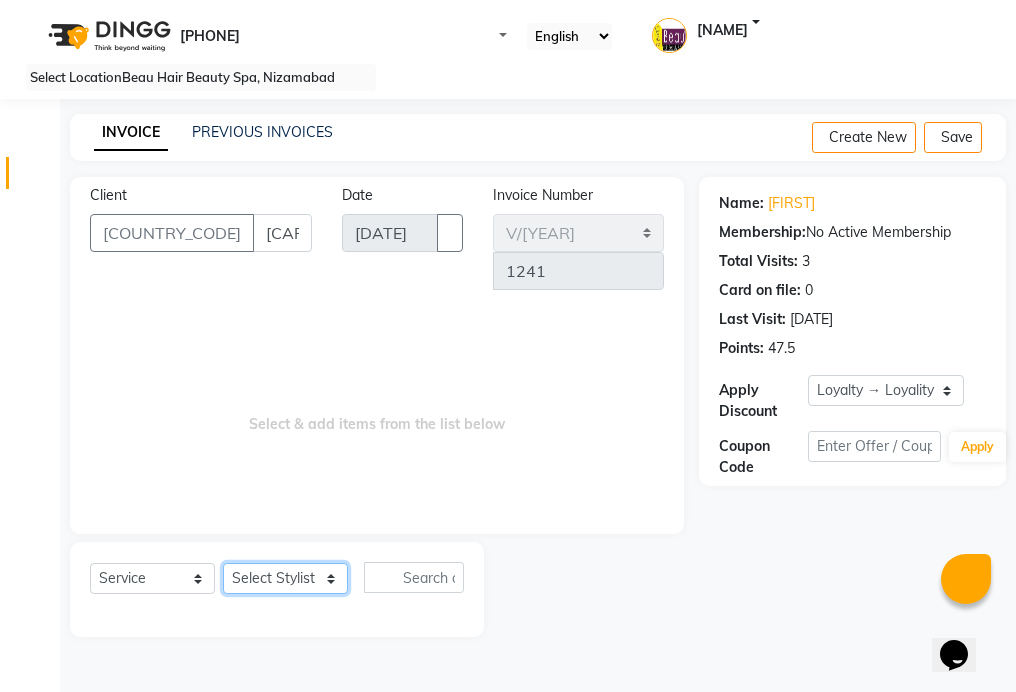 click on "Select Stylist [NAME] [NAME] [NAME] [NAME] [NAME] [NAME] [NAME]" at bounding box center [285, 578] 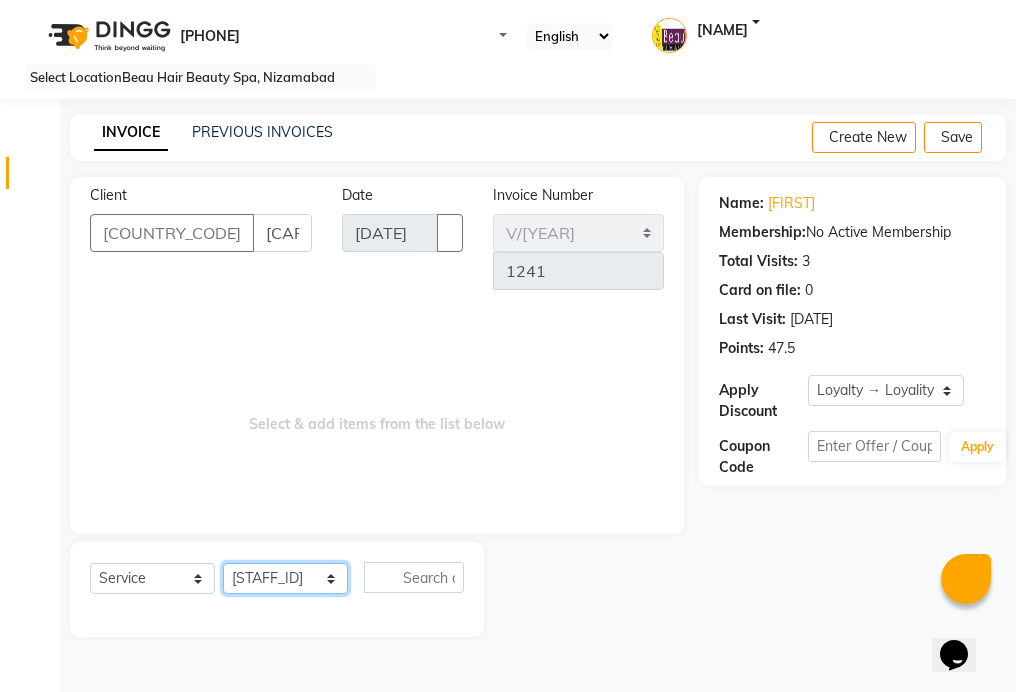 click on "Select Stylist [NAME] [NAME] [NAME] [NAME] [NAME] [NAME] [NAME]" at bounding box center [285, 578] 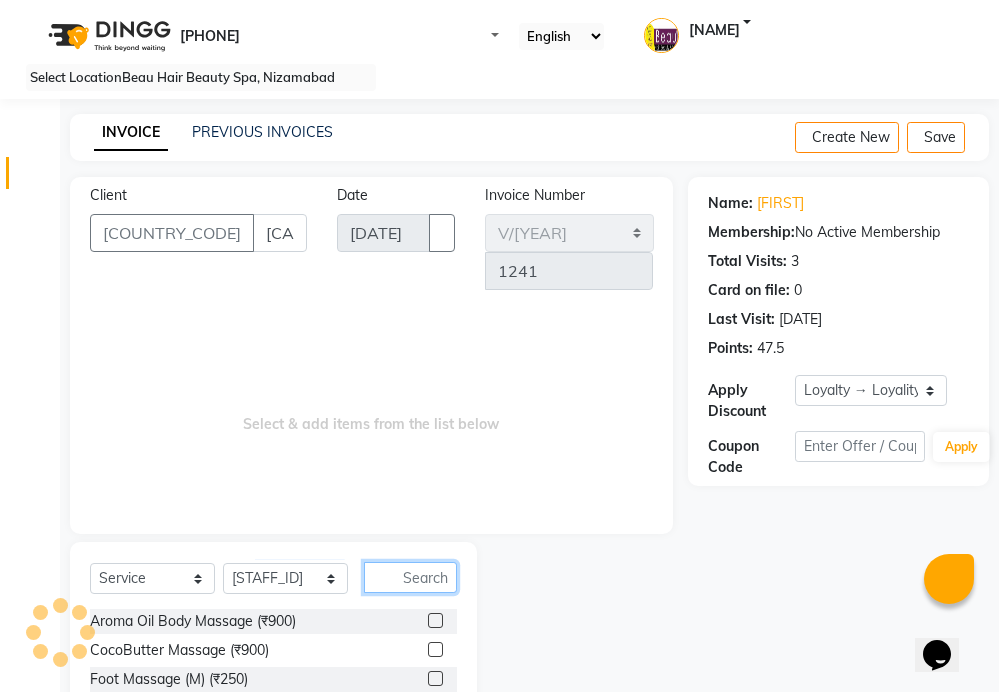 click at bounding box center [410, 577] 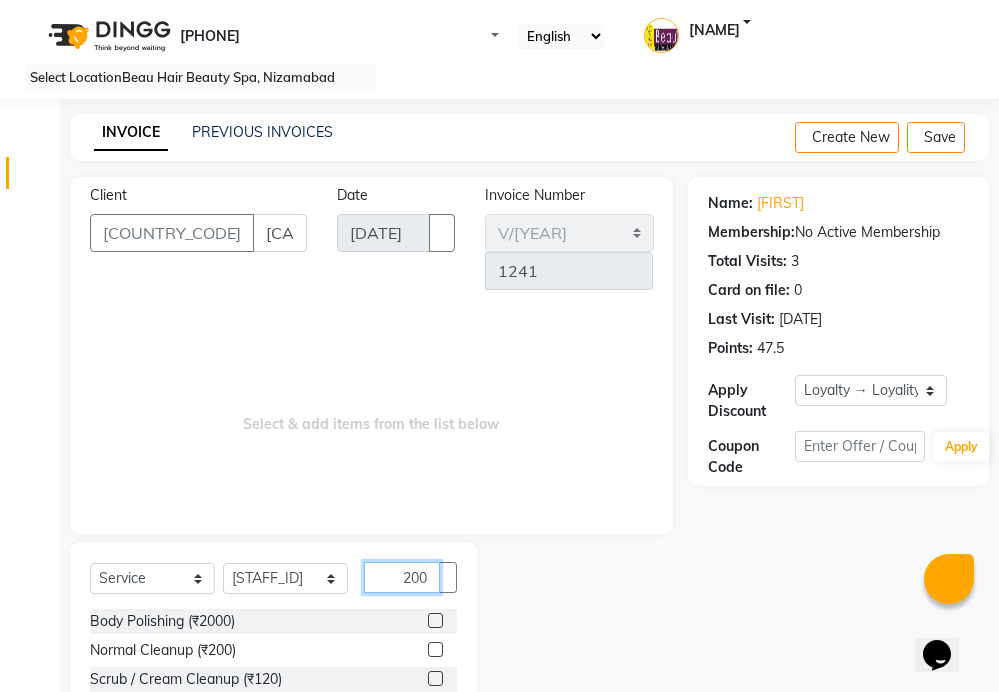 scroll, scrollTop: 0, scrollLeft: 6, axis: horizontal 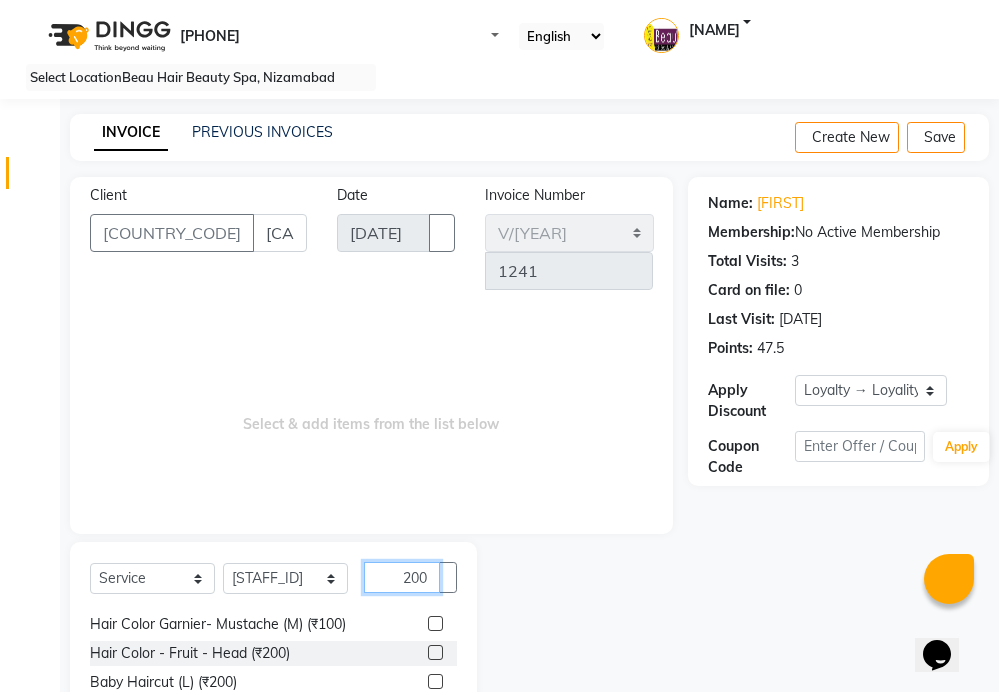 type on "200" 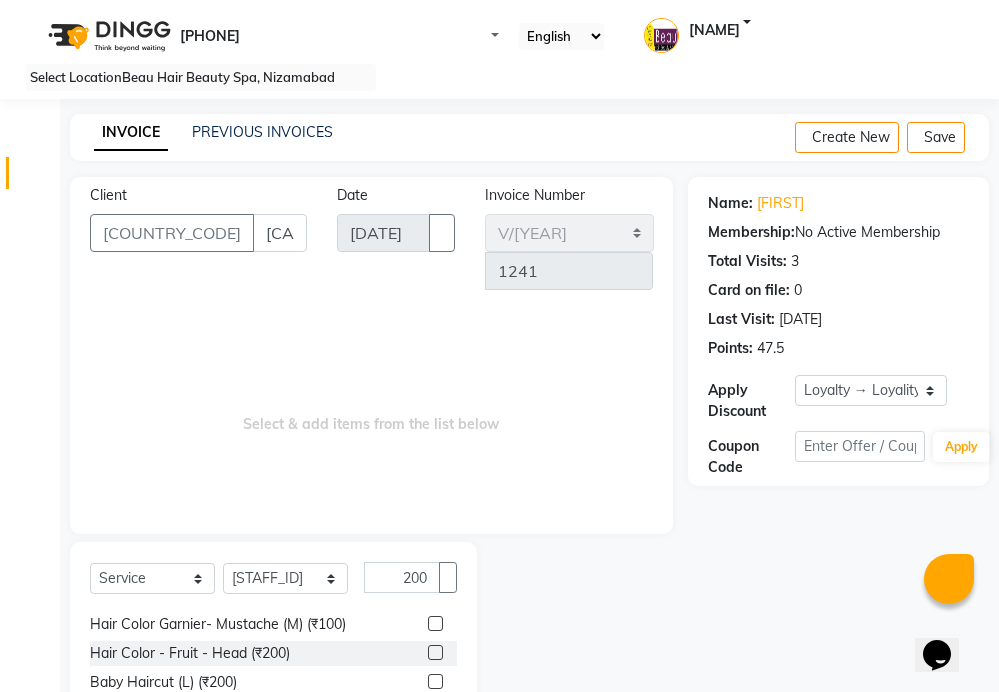 click at bounding box center [435, 710] 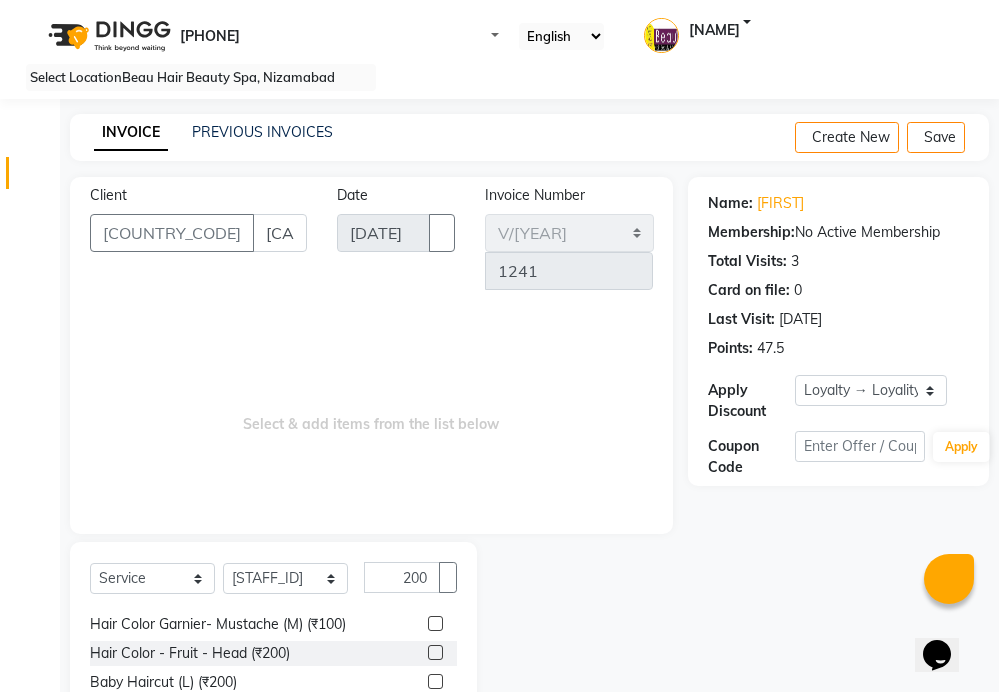 scroll, scrollTop: 0, scrollLeft: 0, axis: both 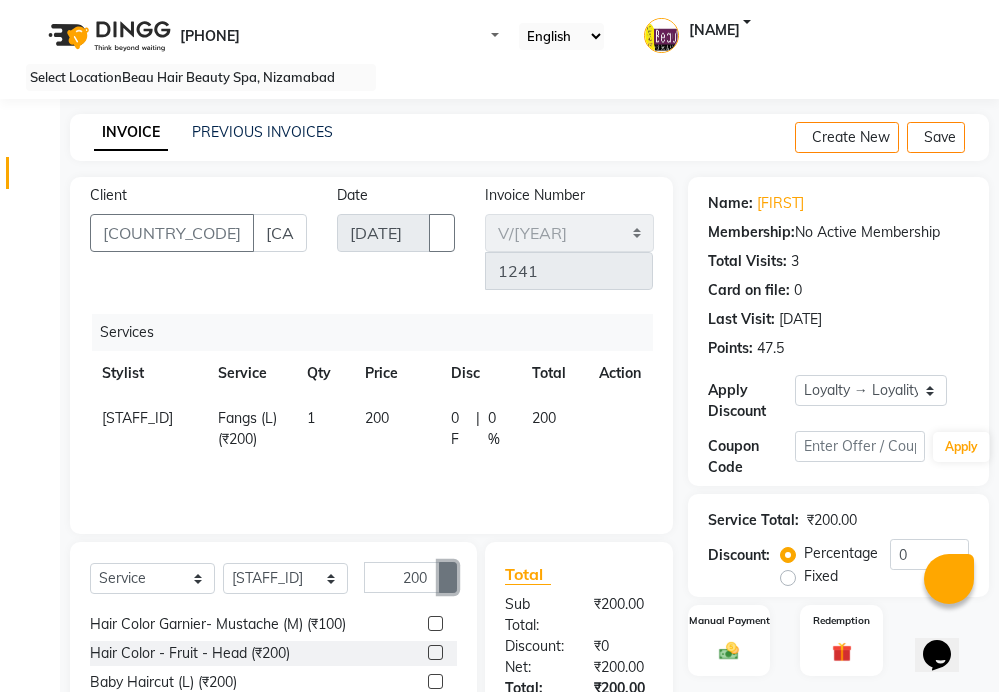 click at bounding box center (448, 578) 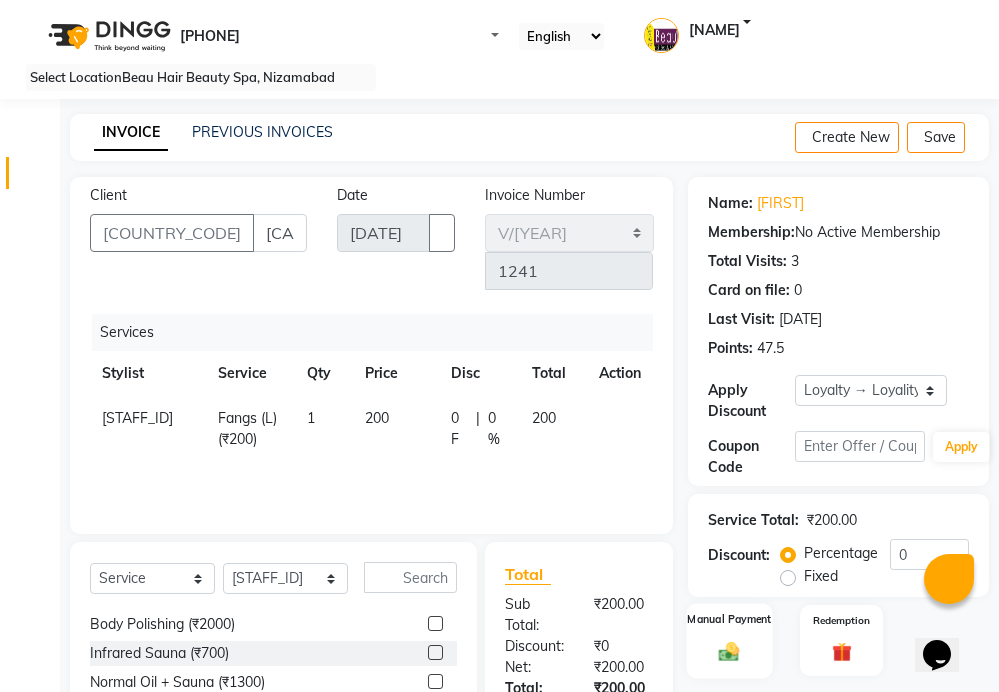 click on "Manual Payment" at bounding box center [729, 619] 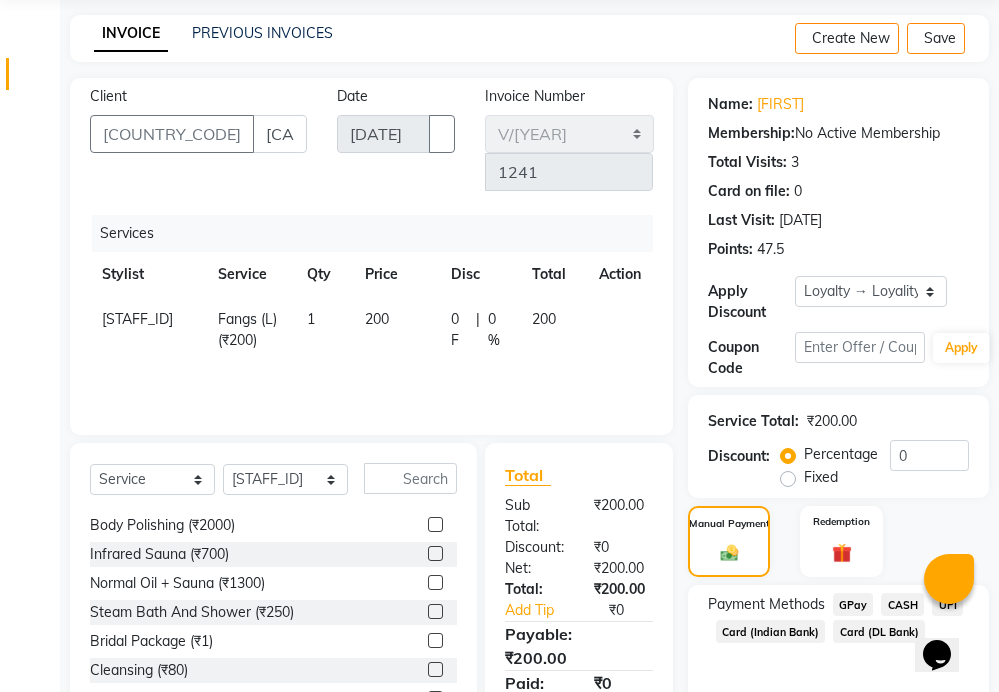 scroll, scrollTop: 190, scrollLeft: 0, axis: vertical 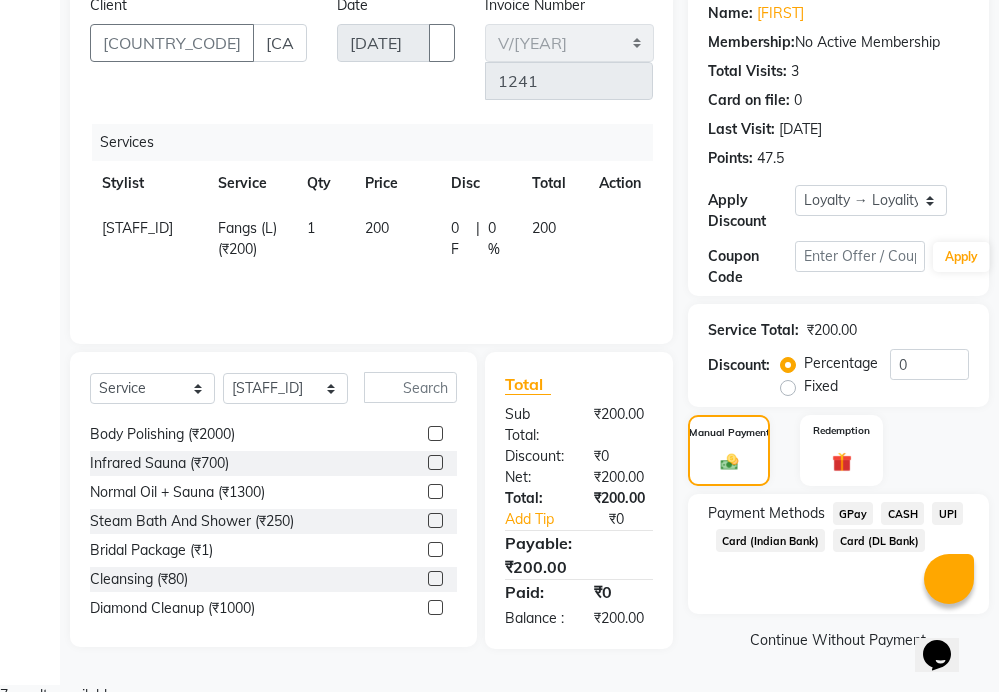 click on "GPay" at bounding box center [853, 513] 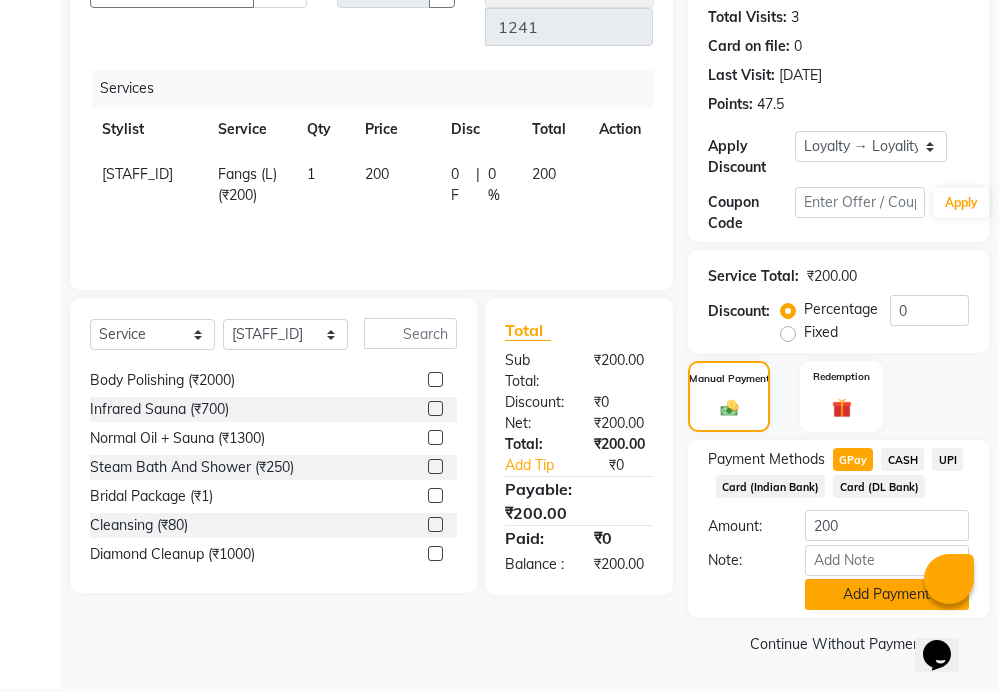 scroll, scrollTop: 246, scrollLeft: 0, axis: vertical 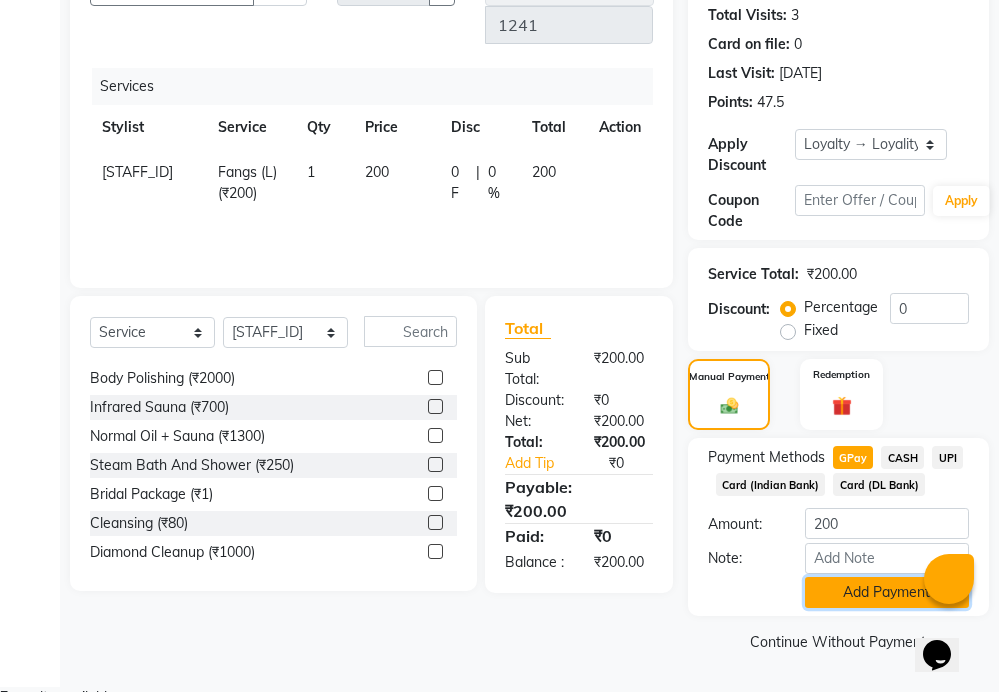 click on "Add Payment" at bounding box center (887, 592) 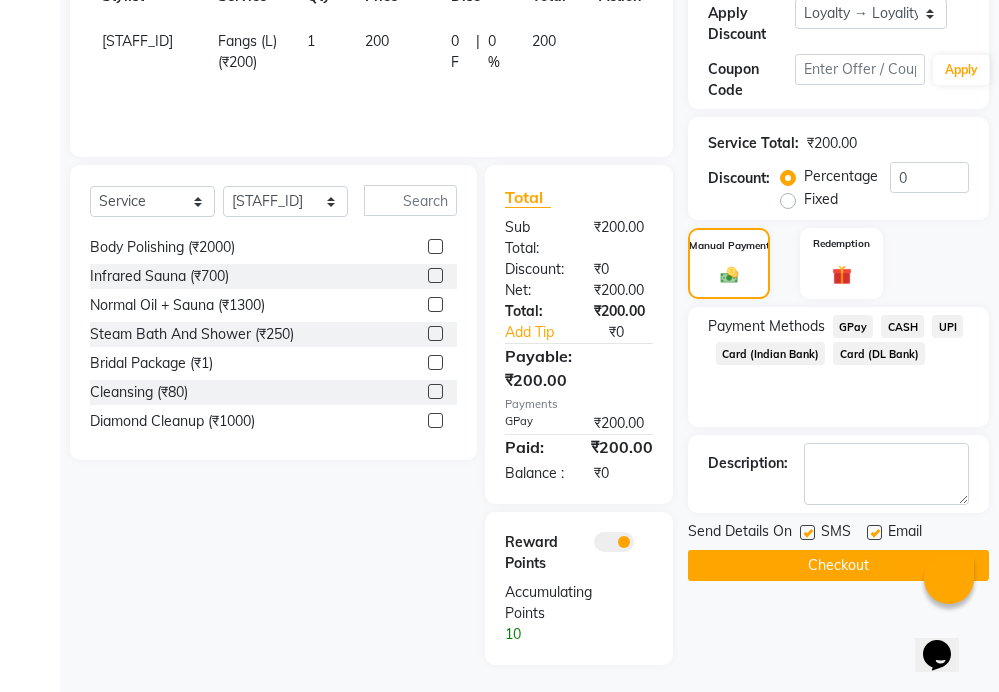 scroll, scrollTop: 383, scrollLeft: 0, axis: vertical 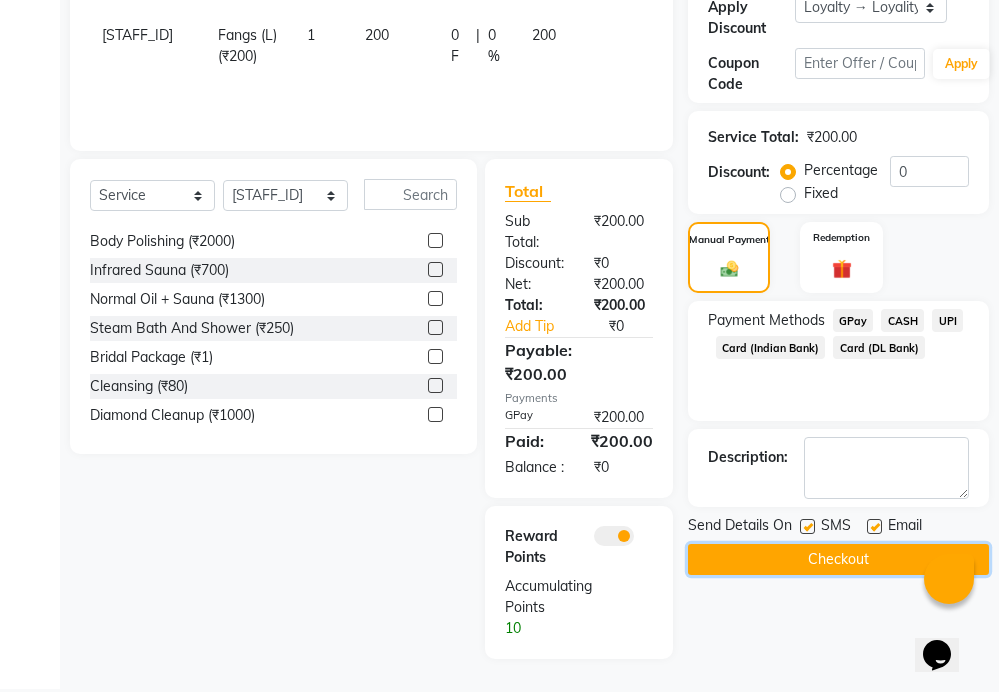 click on "Checkout" at bounding box center [838, 559] 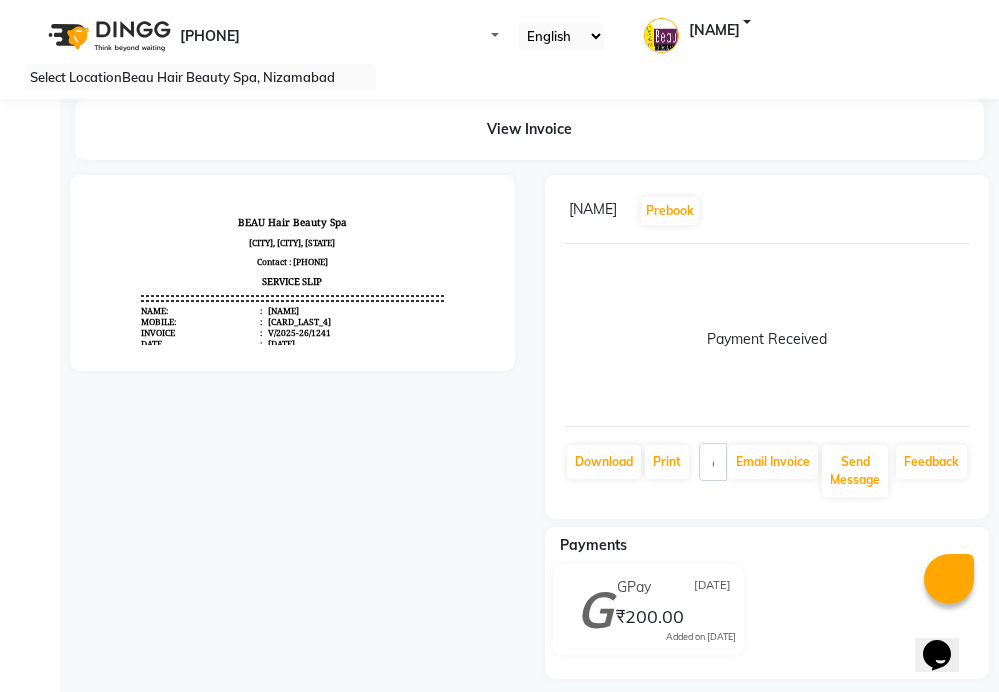 scroll, scrollTop: 0, scrollLeft: 0, axis: both 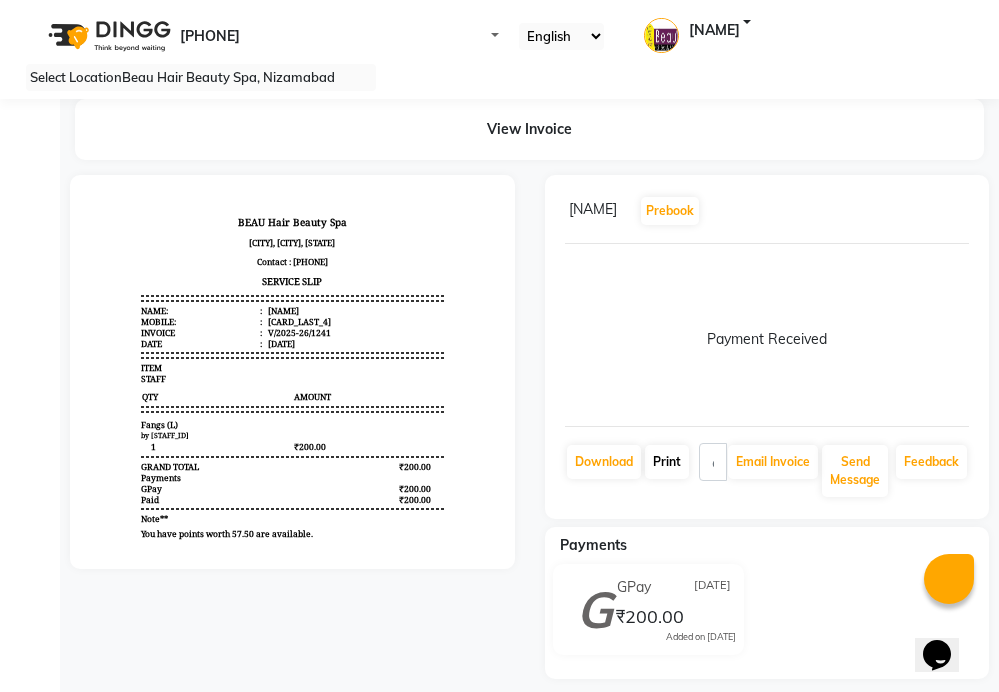 click on "Print" at bounding box center (604, 462) 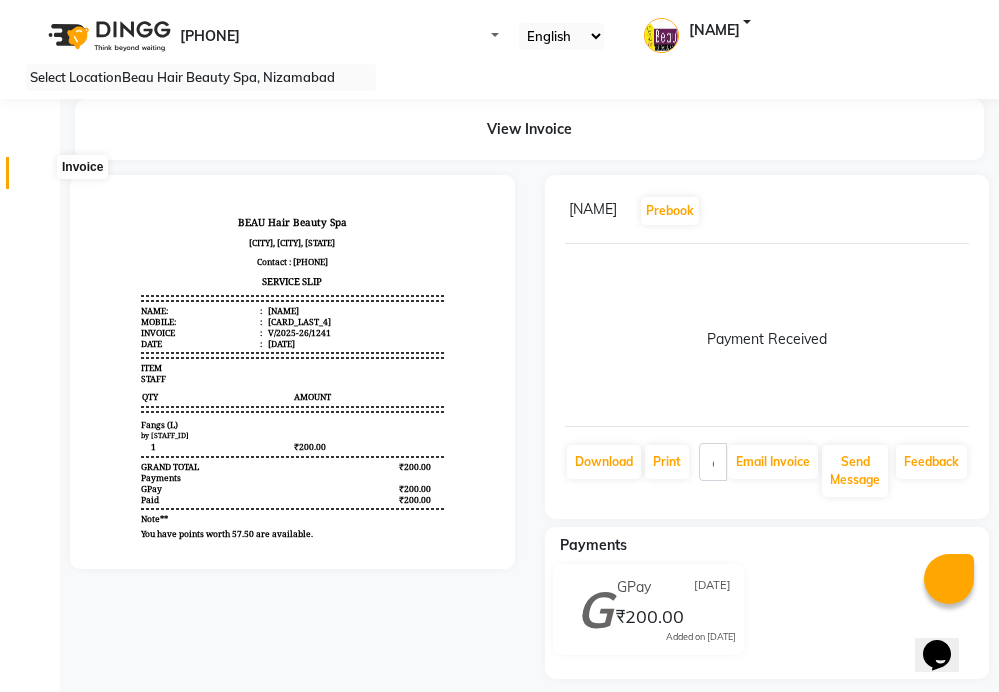 click at bounding box center (37, 178) 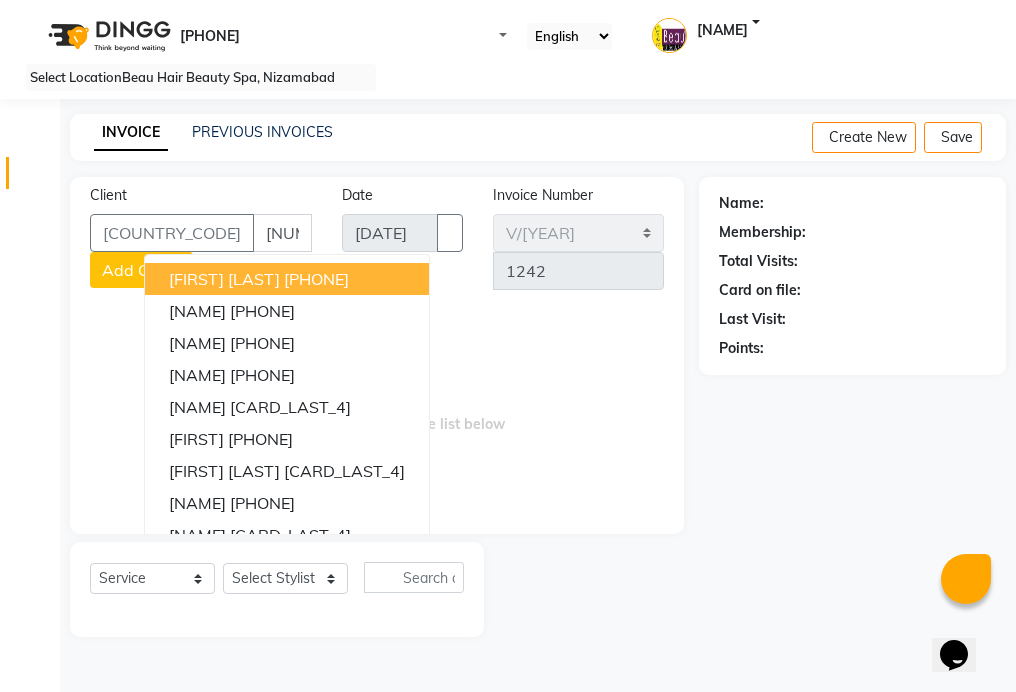 click on "[FIRST] [LAST] [CARD_LAST_4]" at bounding box center [287, 279] 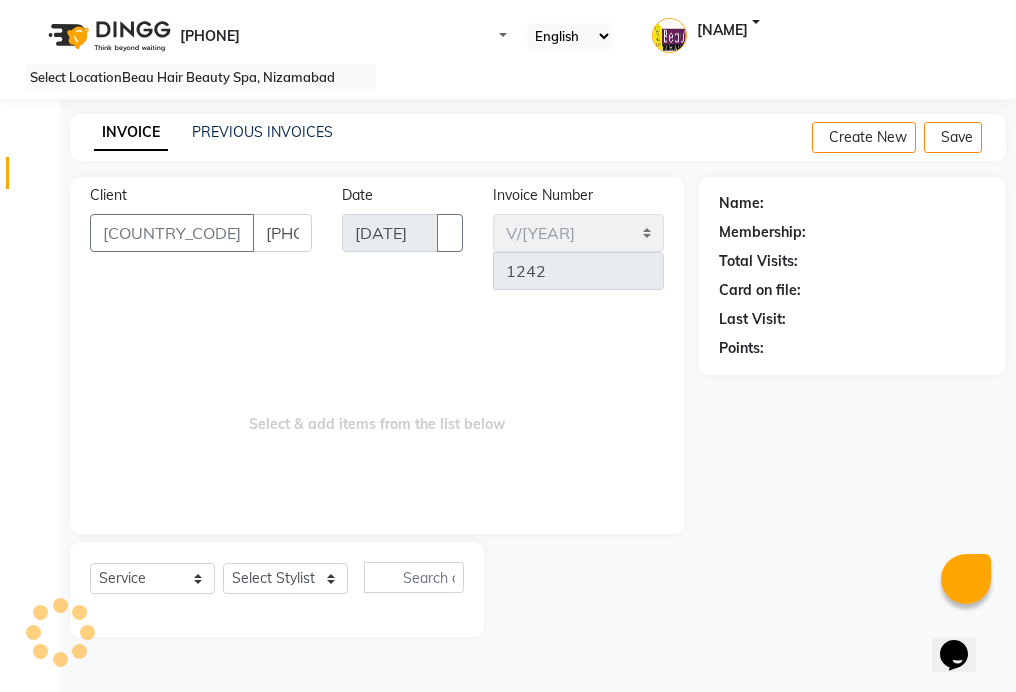 type on "[PHONE]" 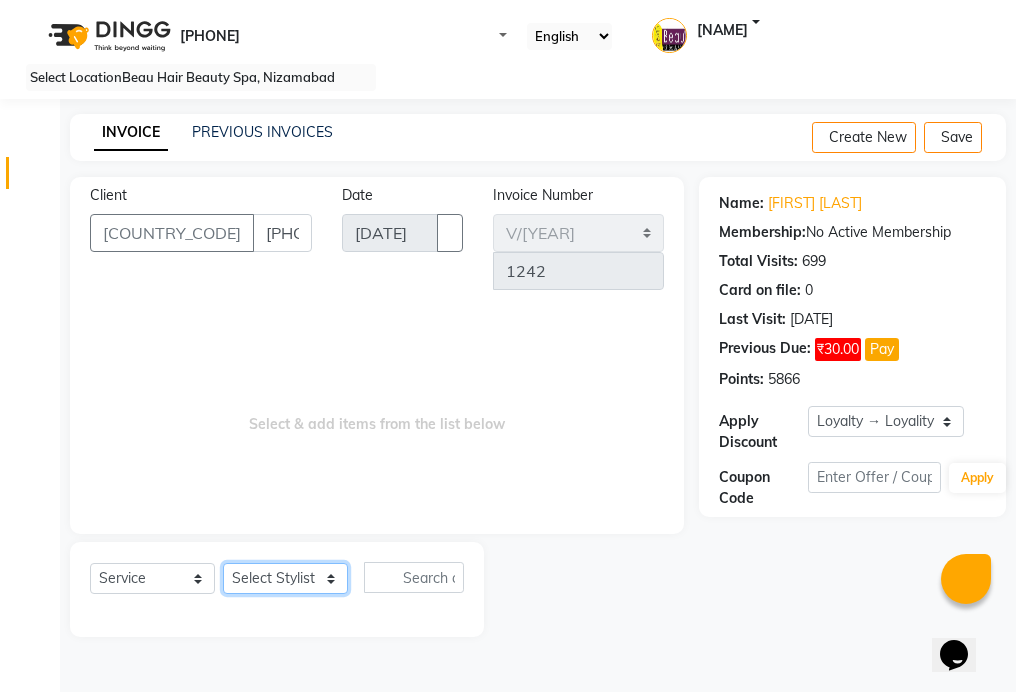 click on "Select Stylist [NAME] [NAME] [NAME] [NAME] [NAME] [NAME] [NAME]" at bounding box center [285, 578] 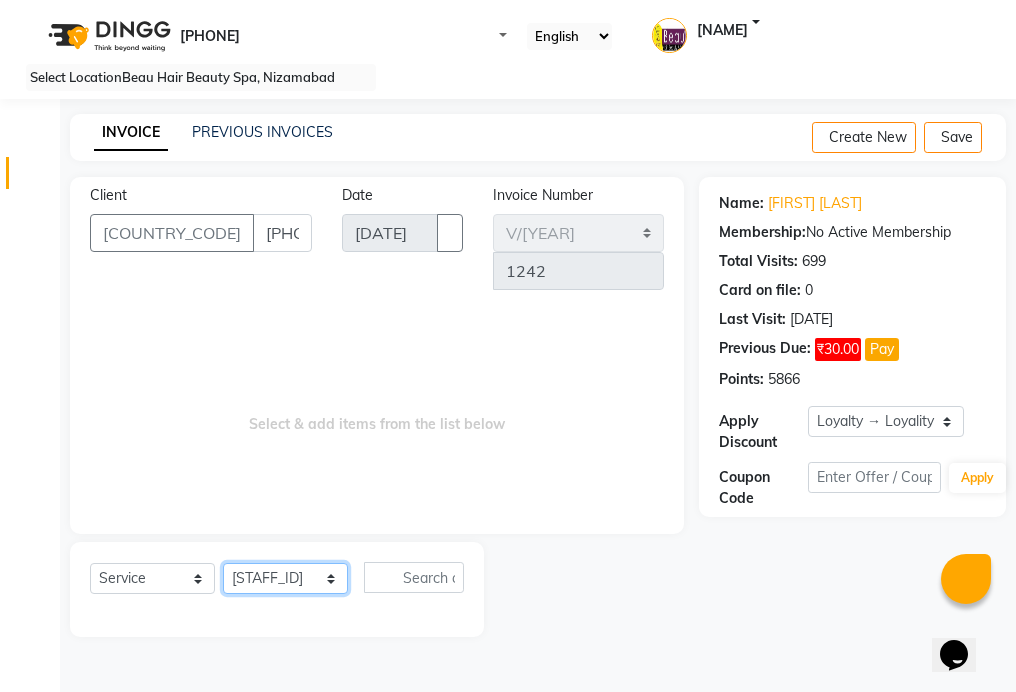 click on "Select Stylist [NAME] [NAME] [NAME] [NAME] [NAME] [NAME] [NAME]" at bounding box center (285, 578) 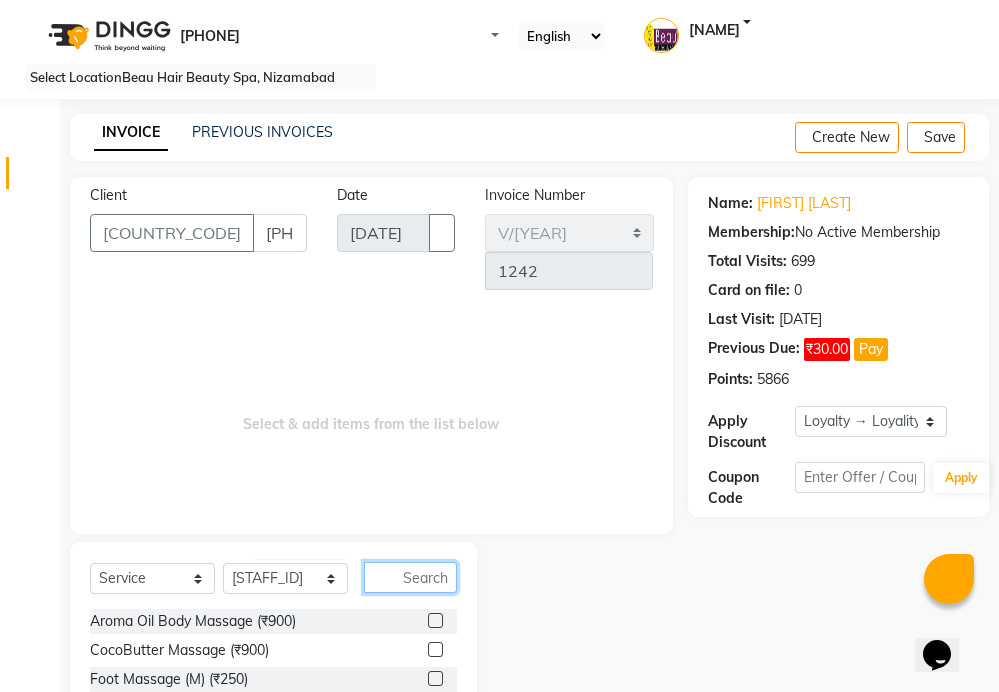 click at bounding box center [410, 577] 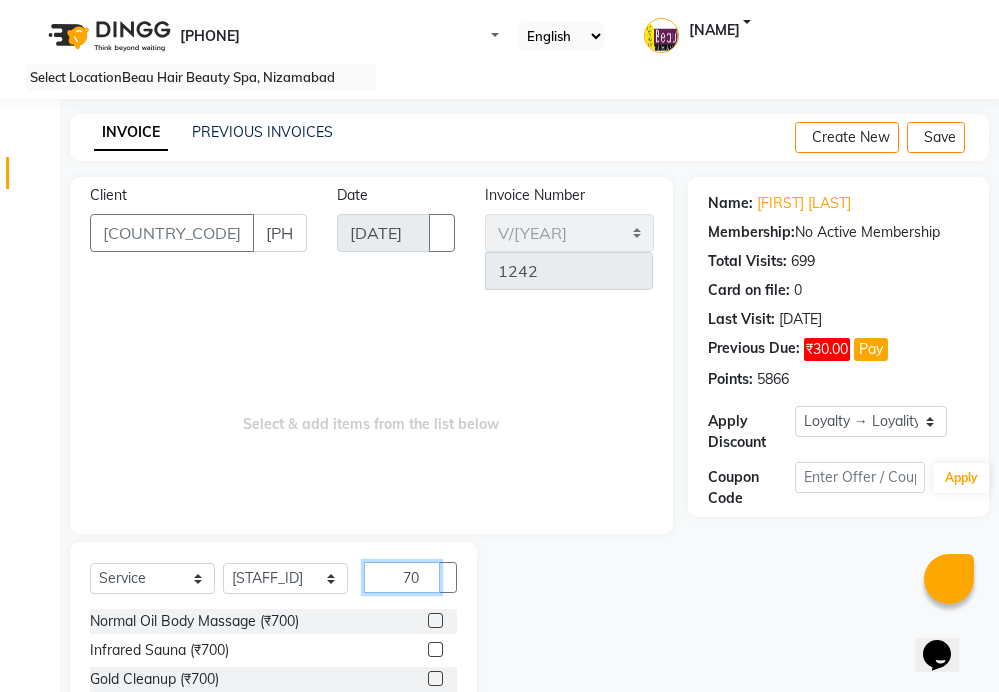 scroll, scrollTop: 100, scrollLeft: 0, axis: vertical 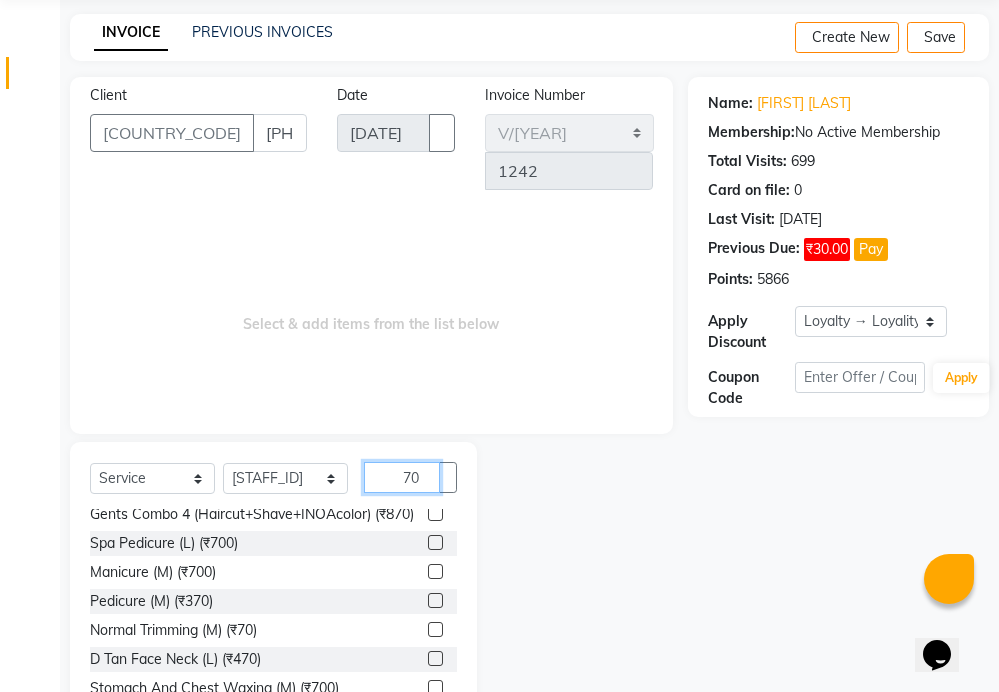 type on "70" 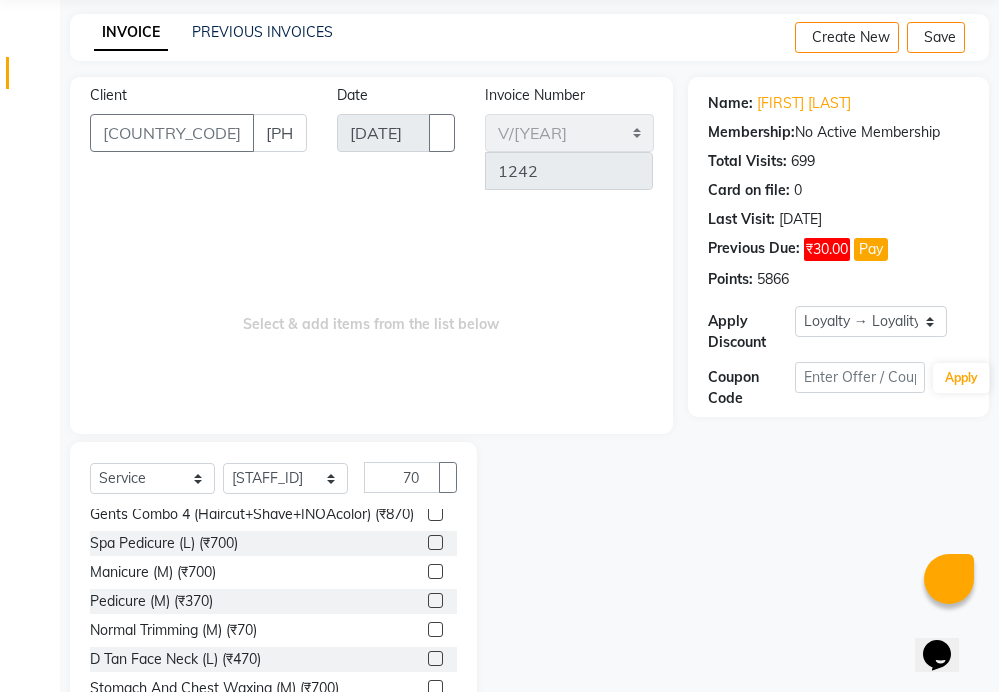 click at bounding box center (435, 629) 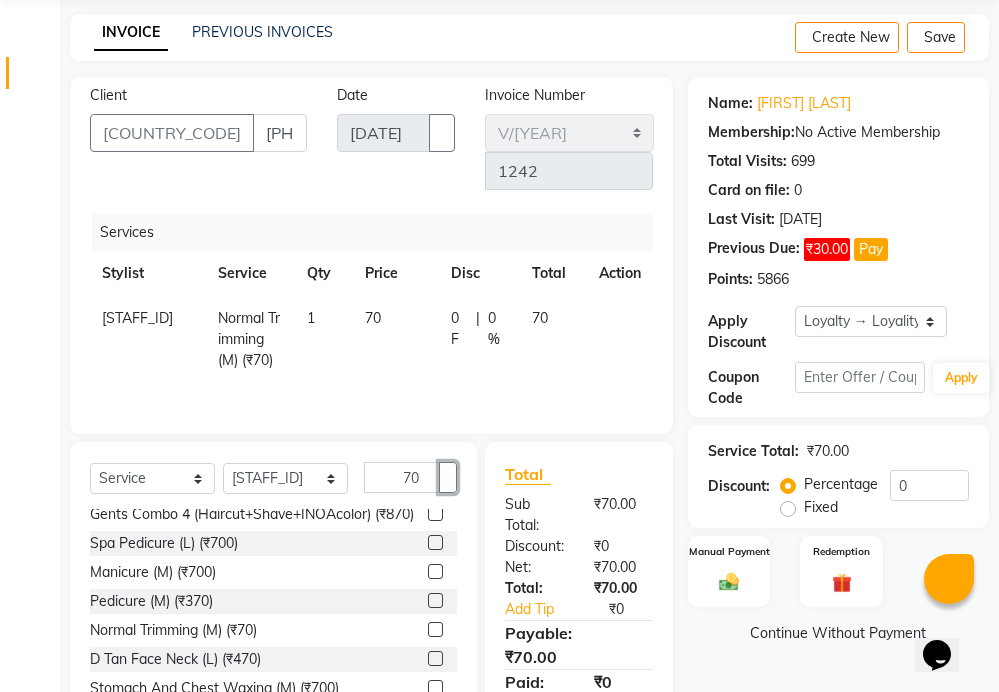 click at bounding box center [448, 477] 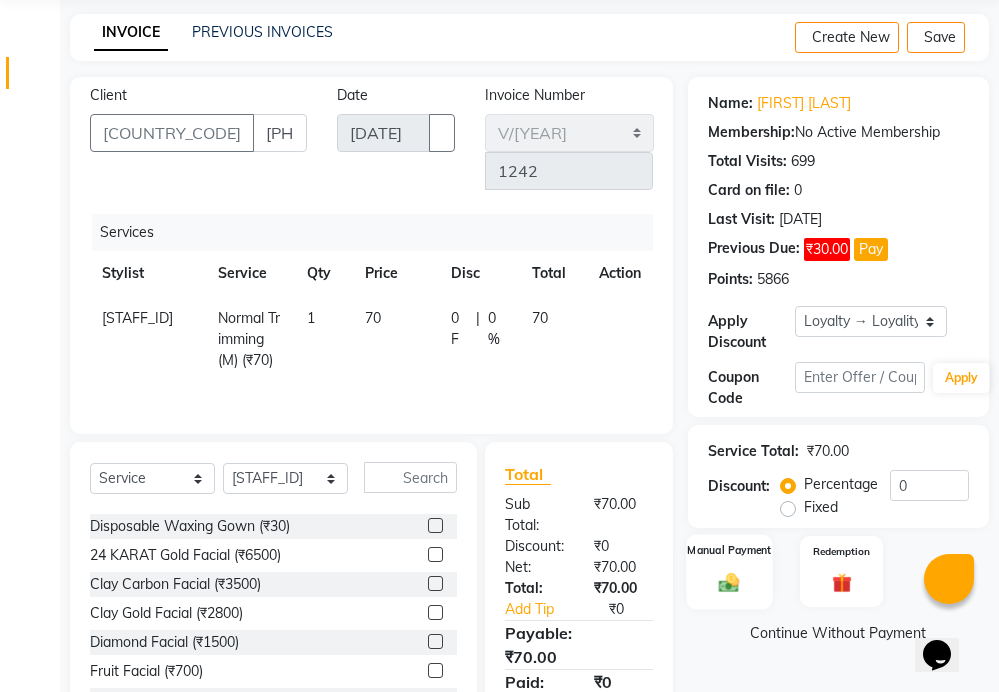 click at bounding box center (728, 582) 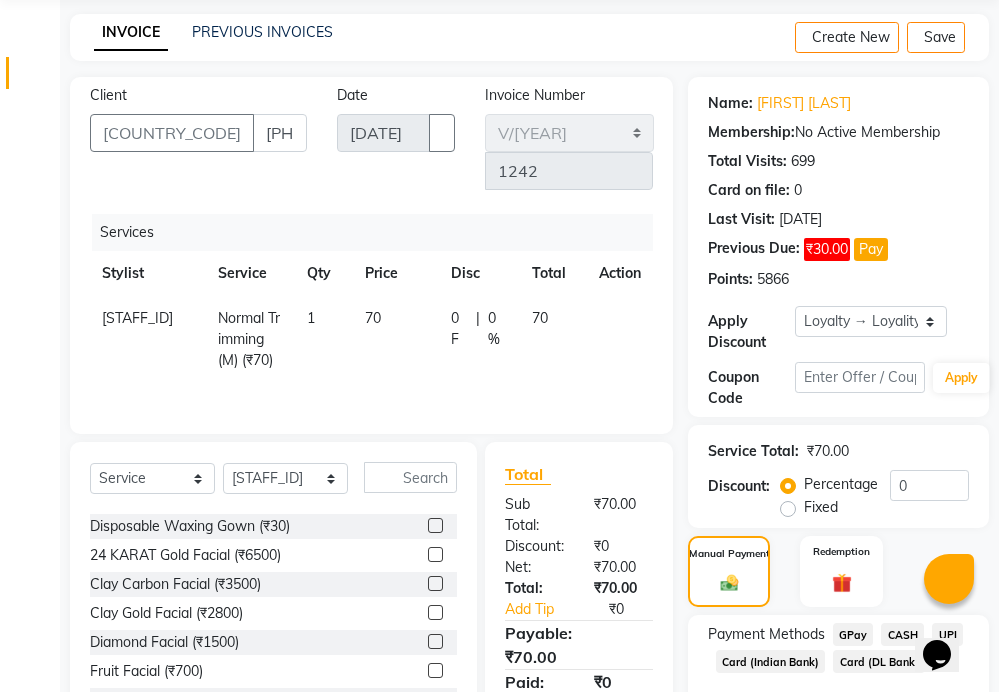 click on "GPay" at bounding box center (853, 634) 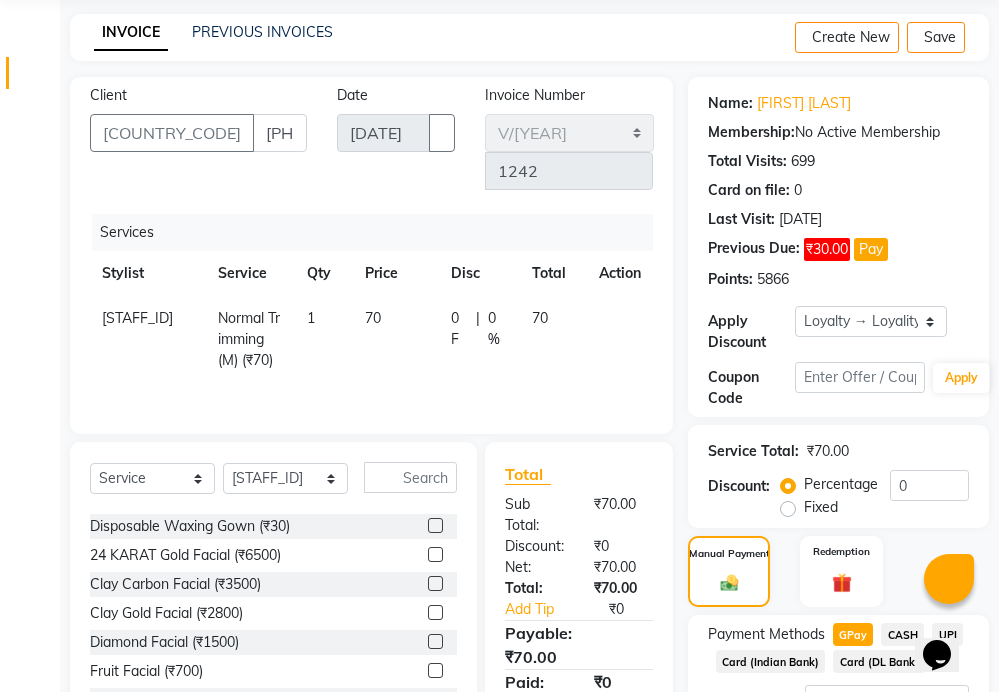 scroll, scrollTop: 277, scrollLeft: 0, axis: vertical 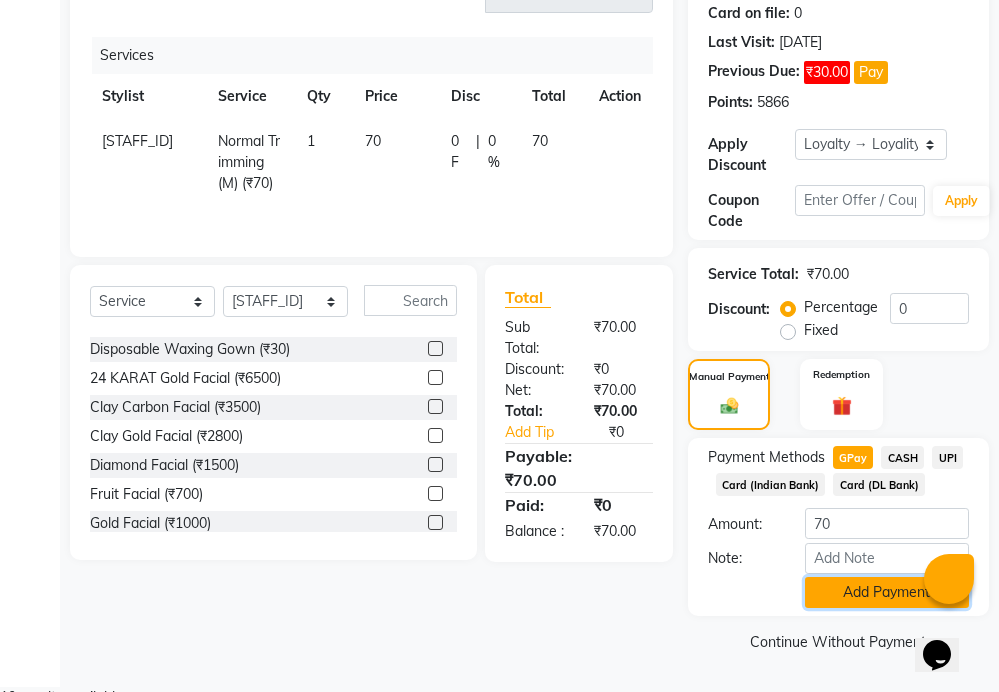 click on "Add Payment" at bounding box center [887, 592] 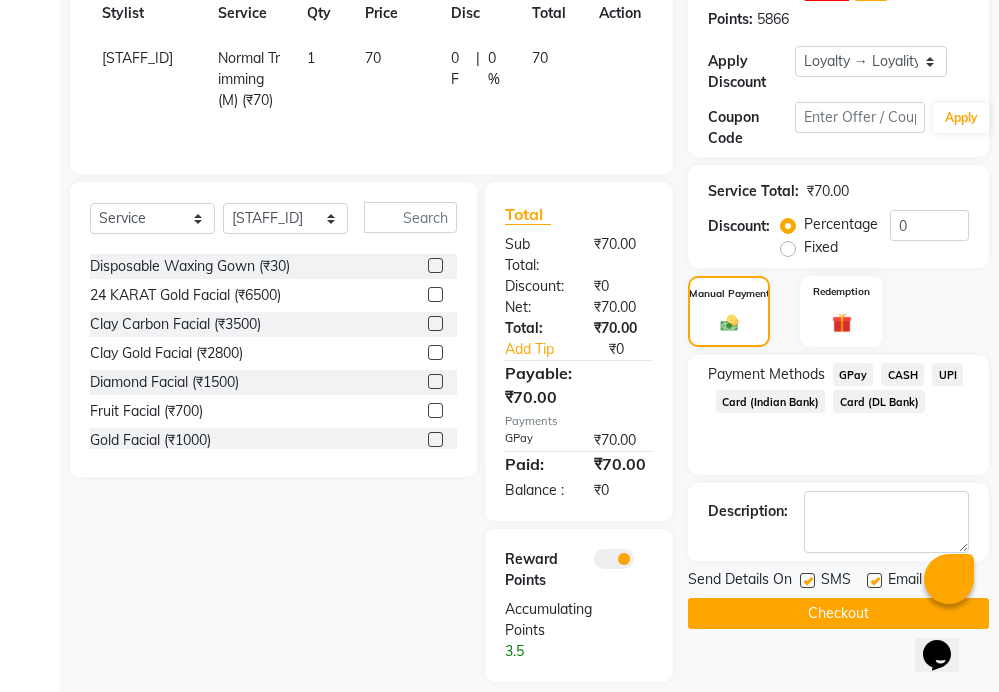 scroll, scrollTop: 385, scrollLeft: 0, axis: vertical 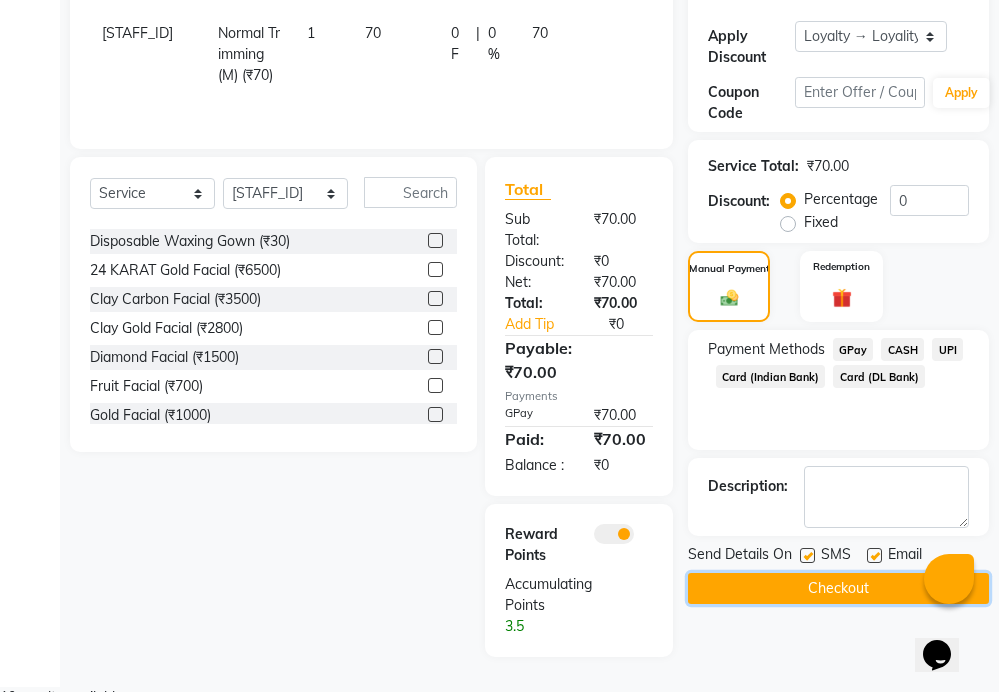click on "Checkout" at bounding box center (838, 588) 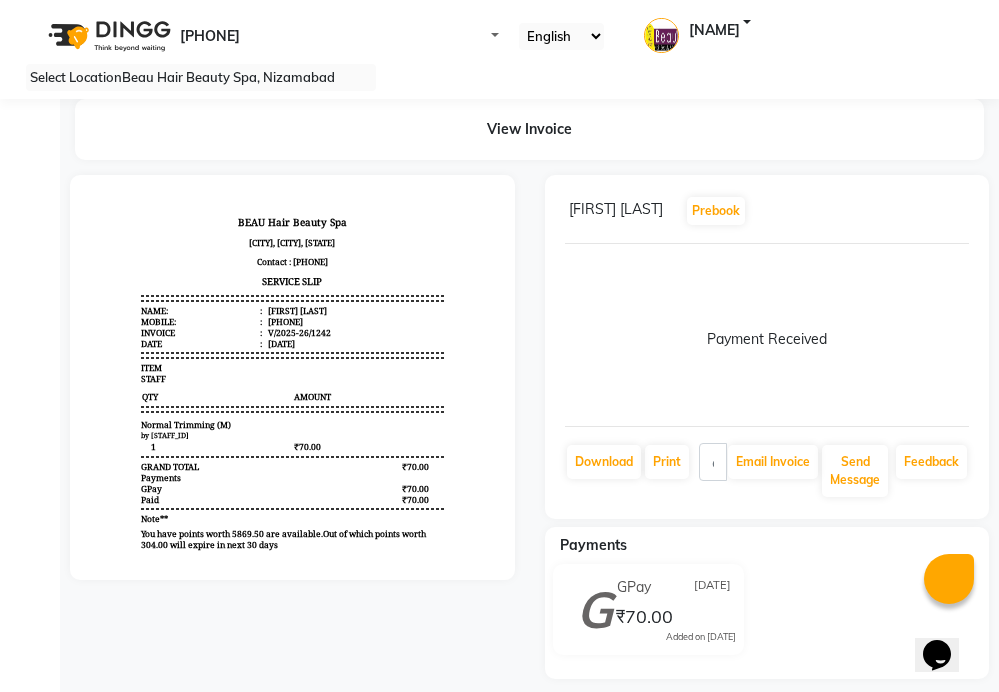 scroll, scrollTop: 0, scrollLeft: 0, axis: both 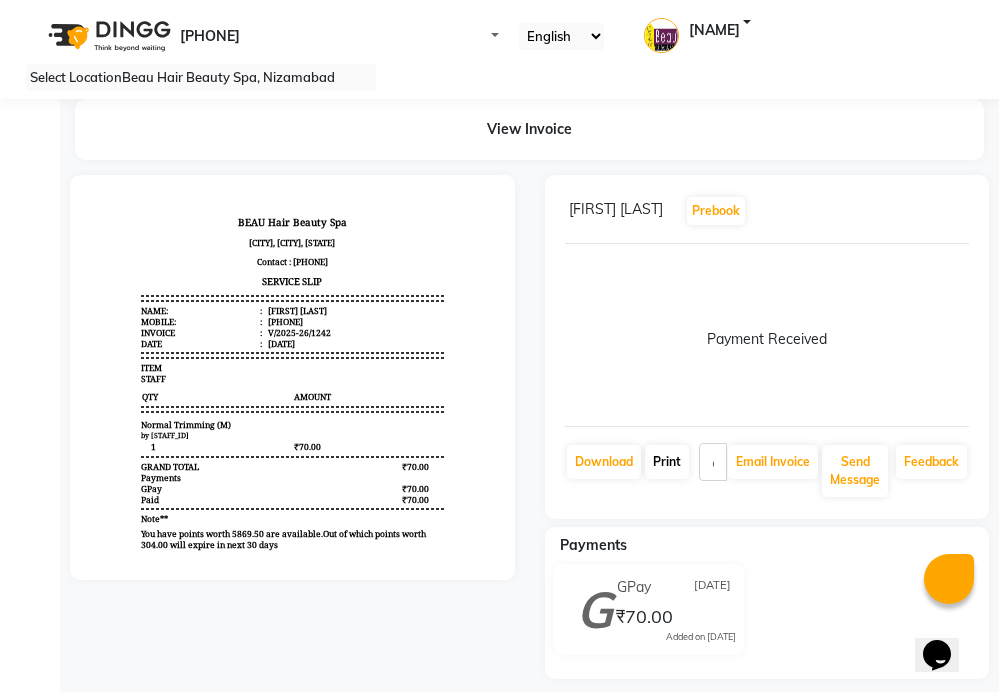 click on "Print" at bounding box center (604, 462) 